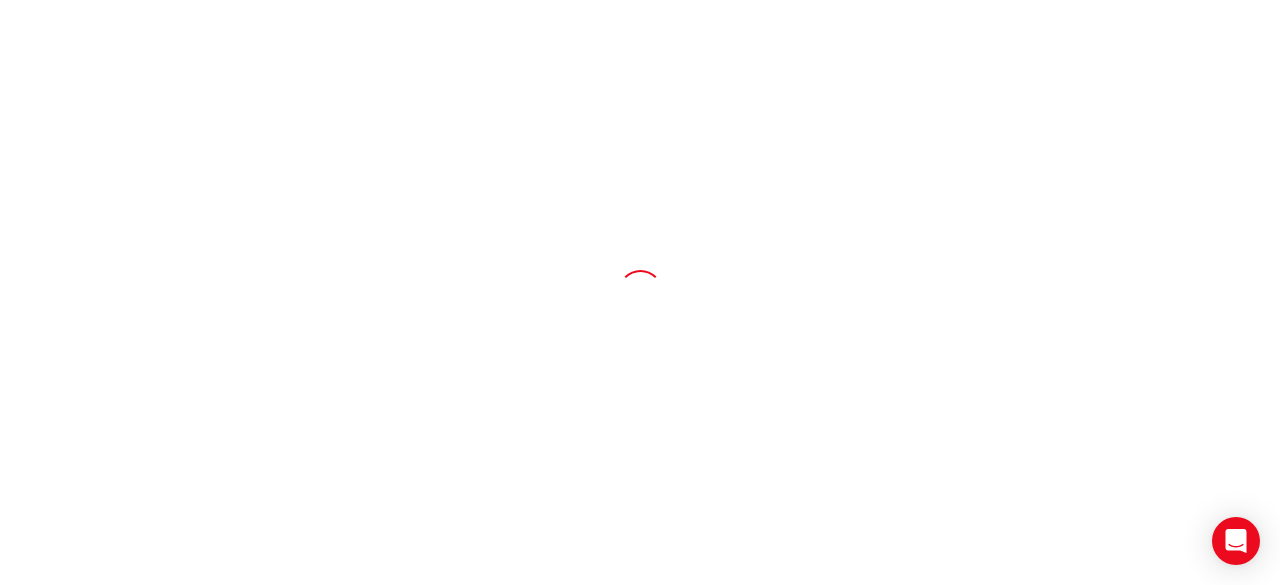 scroll, scrollTop: 0, scrollLeft: 0, axis: both 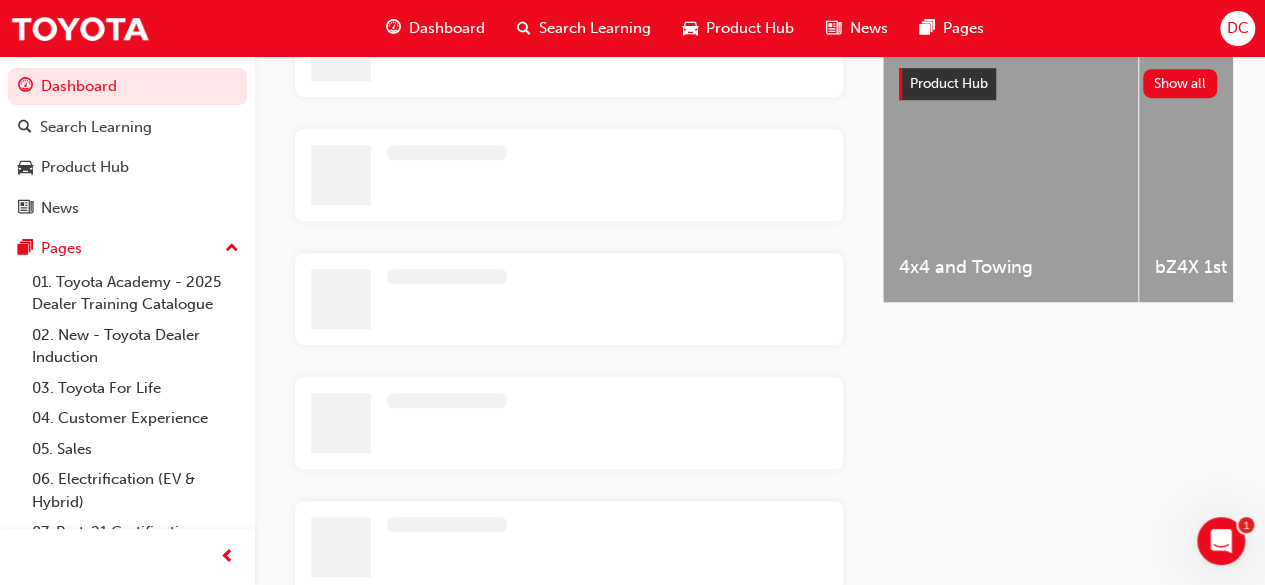 click on "Latest News Show all Welcome to your new Training Resource Centre Revolutionise the way you access and manage your learning resources. Product Hub Show all 4x4 and Towing bZ4X 1st Generation C-HR 2nd Generation Camry 9th Generation Coaster 4th Generation Connected Services Corolla Cross Corolla Hatch 12th Generation Corolla Sedan 12th Generation Electrification Technology Fortuner 2nd Generation Facelift GR Supra GR Yaris 1st Generation GR86 Granvia HiAce 6th Generation HiLux 8th Generation Facelift Kluger 4th Generation LandCruiser 300 Series  LandCruiser 70 Mirai 2nd Generation MyToyota Connect Prado 4th Generation 2020 Prado 5th Generation RAV4 5th Generation RAV4 All-New 6th Generation (2026) Tundra Yaris Cross Yaris Hatch 4th Generation" at bounding box center (1058, 187) 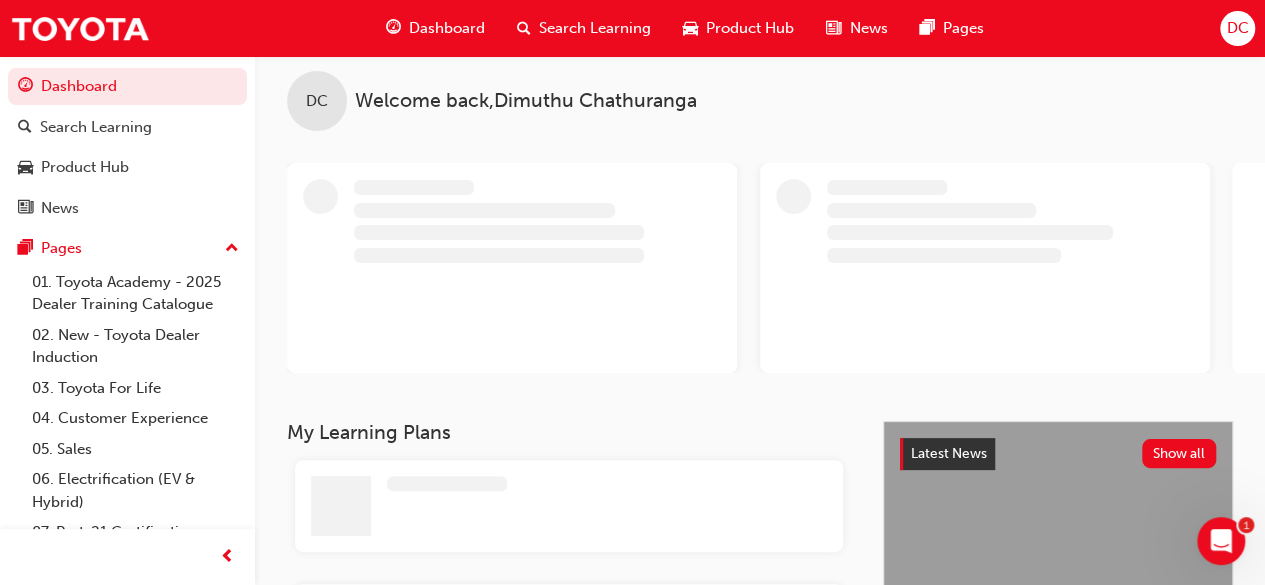 scroll, scrollTop: 0, scrollLeft: 0, axis: both 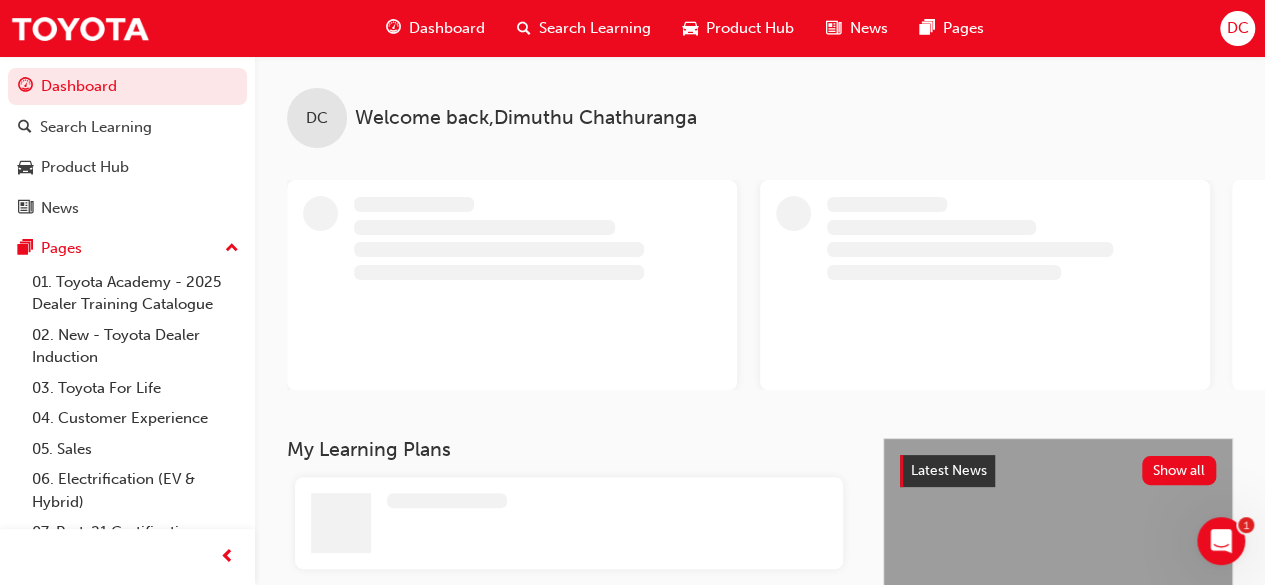 click on "Dashboard" at bounding box center (447, 28) 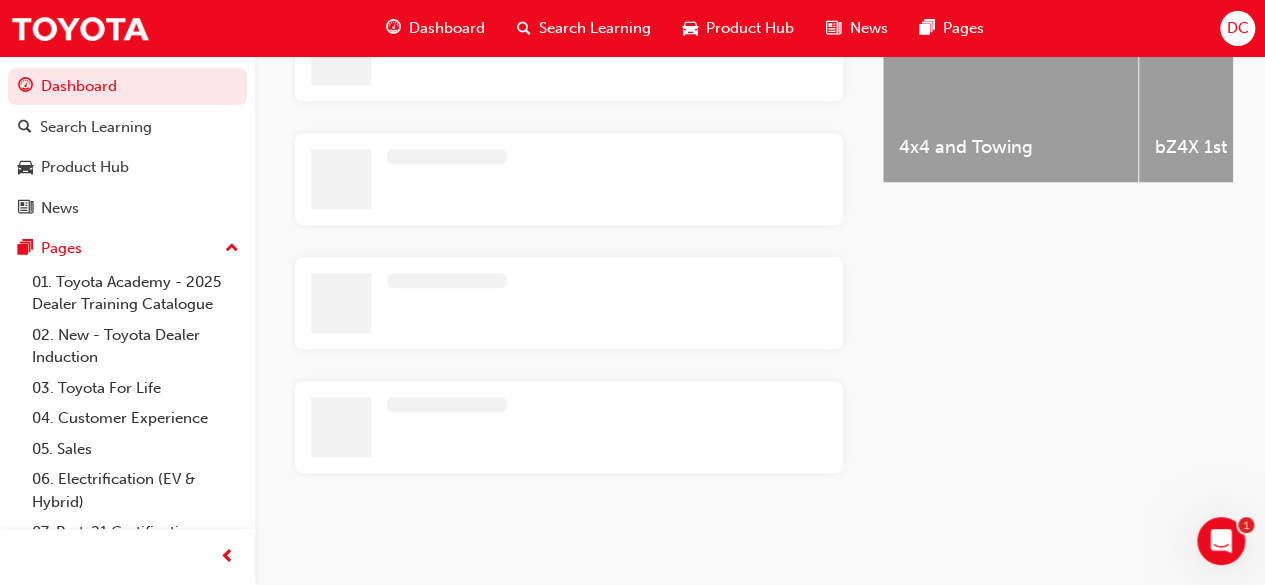 scroll, scrollTop: 842, scrollLeft: 0, axis: vertical 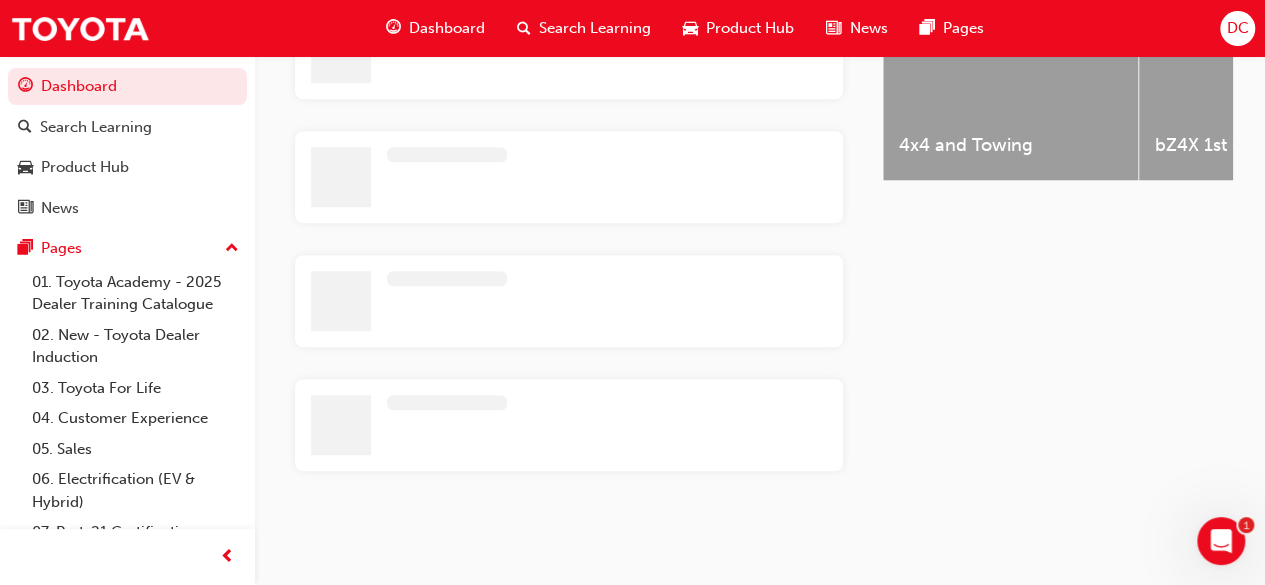 click on "Latest News Show all Welcome to your new Training Resource Centre Revolutionise the way you access and manage your learning resources. Product Hub Show all 4x4 and Towing bZ4X 1st Generation C-HR 2nd Generation Camry 9th Generation Coaster 4th Generation Connected Services Corolla Cross Corolla Hatch 12th Generation Corolla Sedan 12th Generation Electrification Technology Fortuner 2nd Generation Facelift GR Supra GR Yaris 1st Generation GR86 Granvia HiAce 6th Generation HiLux 8th Generation Facelift Kluger 4th Generation LandCruiser 300 Series  LandCruiser 70 Mirai 2nd Generation MyToyota Connect Prado 4th Generation 2020 Prado 5th Generation RAV4 5th Generation RAV4 All-New 6th Generation (2026) Tundra Yaris Cross Yaris Hatch 4th Generation" at bounding box center (1058, 65) 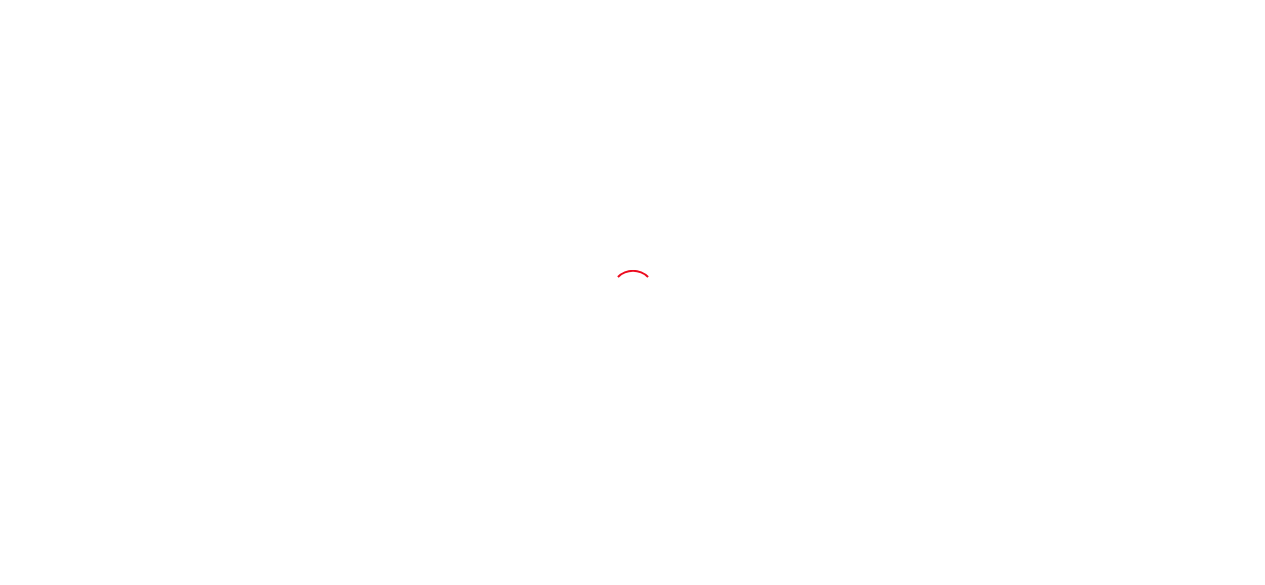scroll, scrollTop: 0, scrollLeft: 0, axis: both 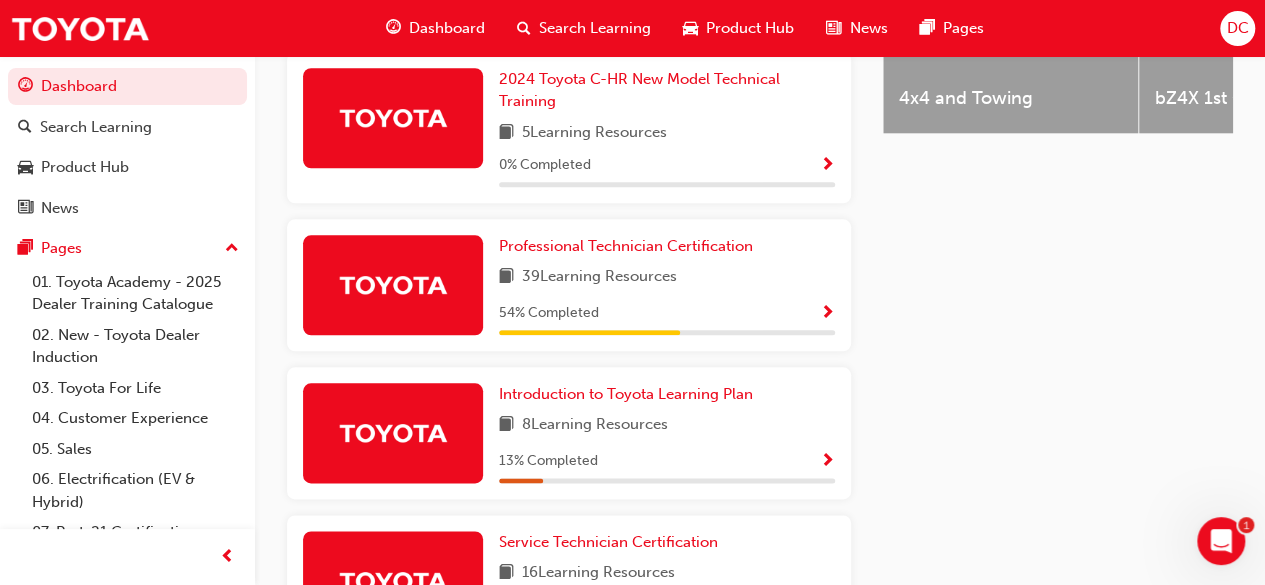 click at bounding box center [827, 314] 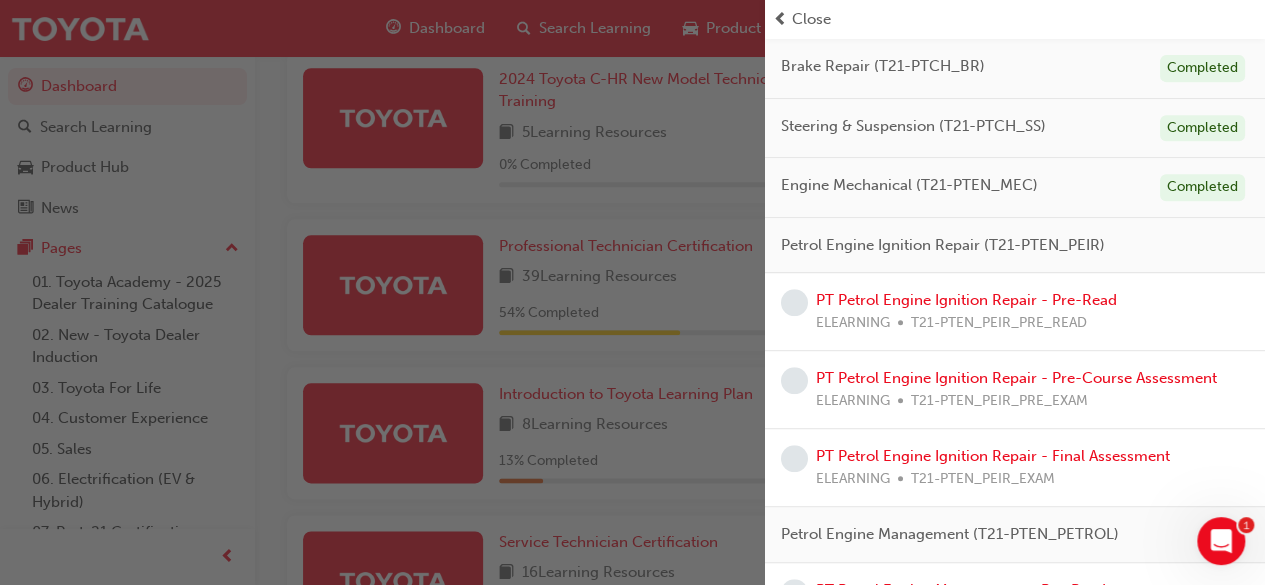 scroll, scrollTop: 440, scrollLeft: 0, axis: vertical 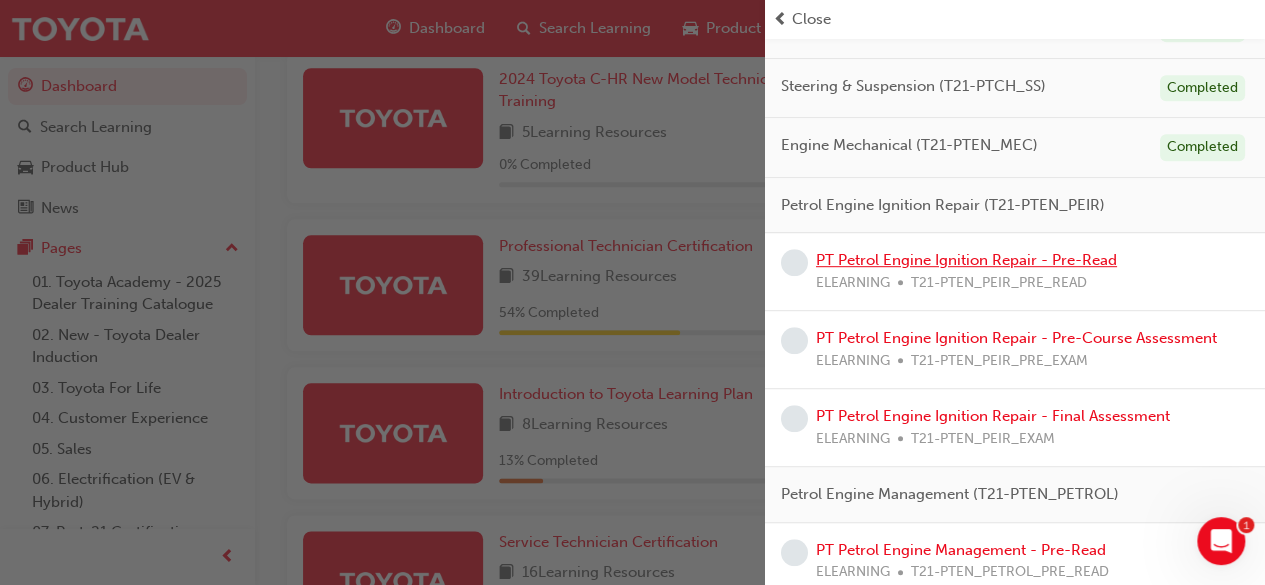 click on "PT Petrol Engine Ignition Repair - Pre-Read" at bounding box center (966, 260) 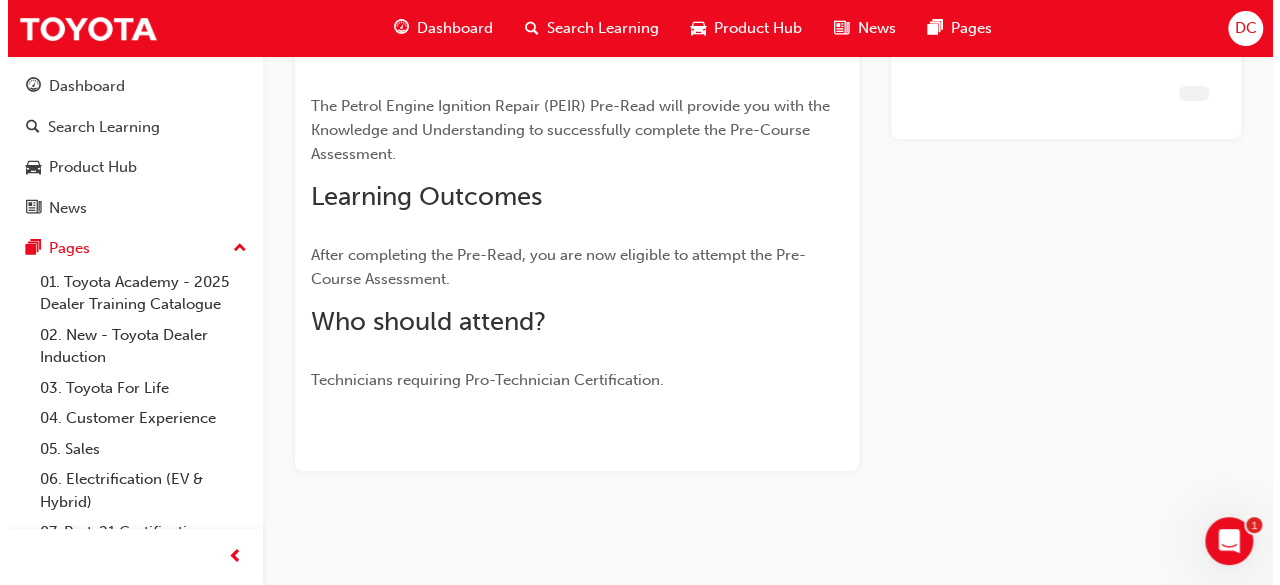 scroll, scrollTop: 0, scrollLeft: 0, axis: both 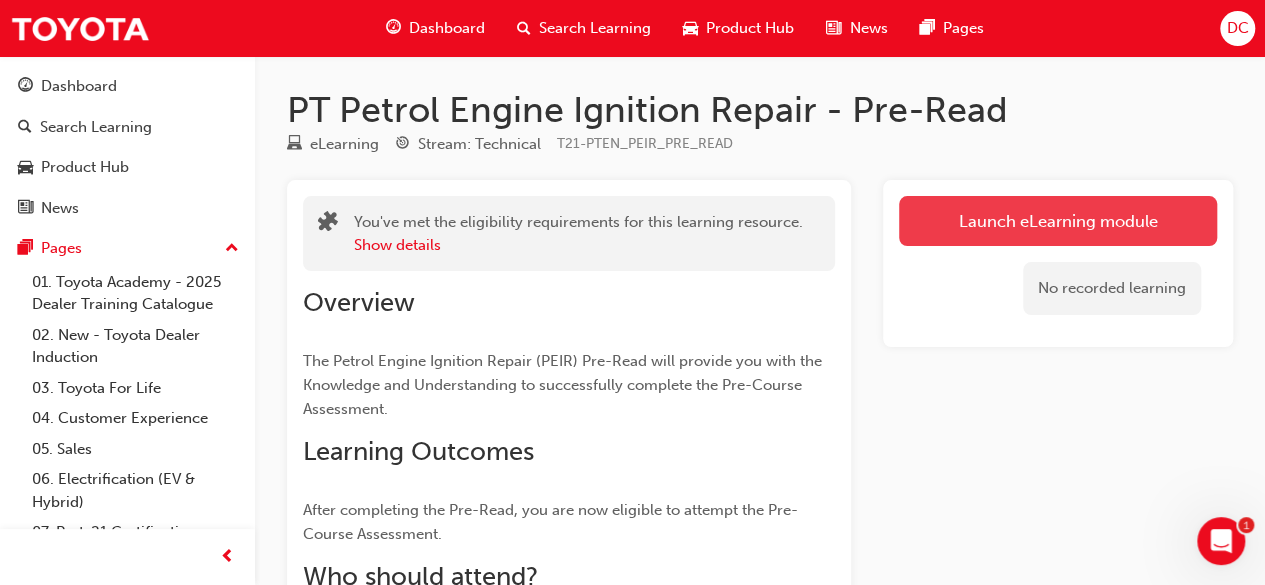click on "Launch eLearning module" at bounding box center (1058, 221) 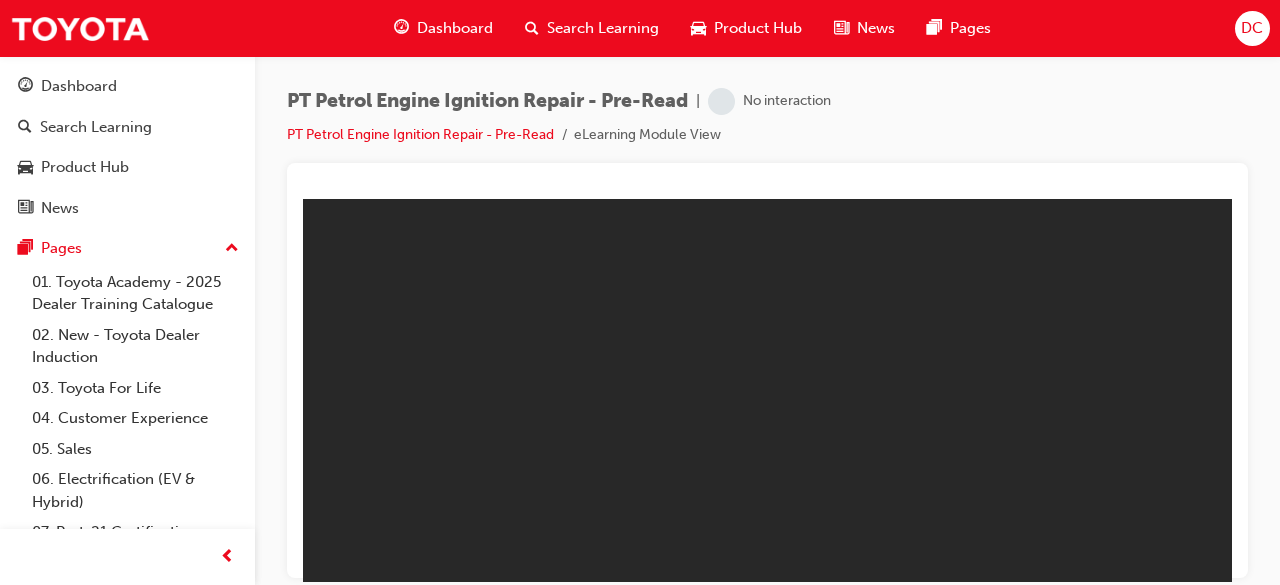 scroll, scrollTop: 0, scrollLeft: 0, axis: both 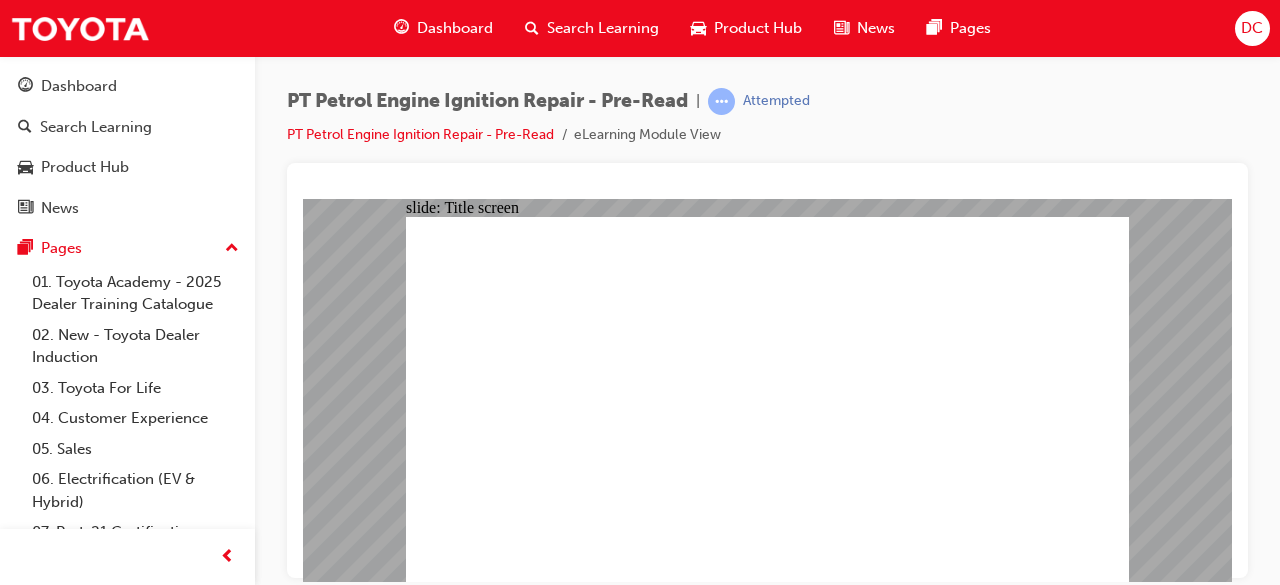 click 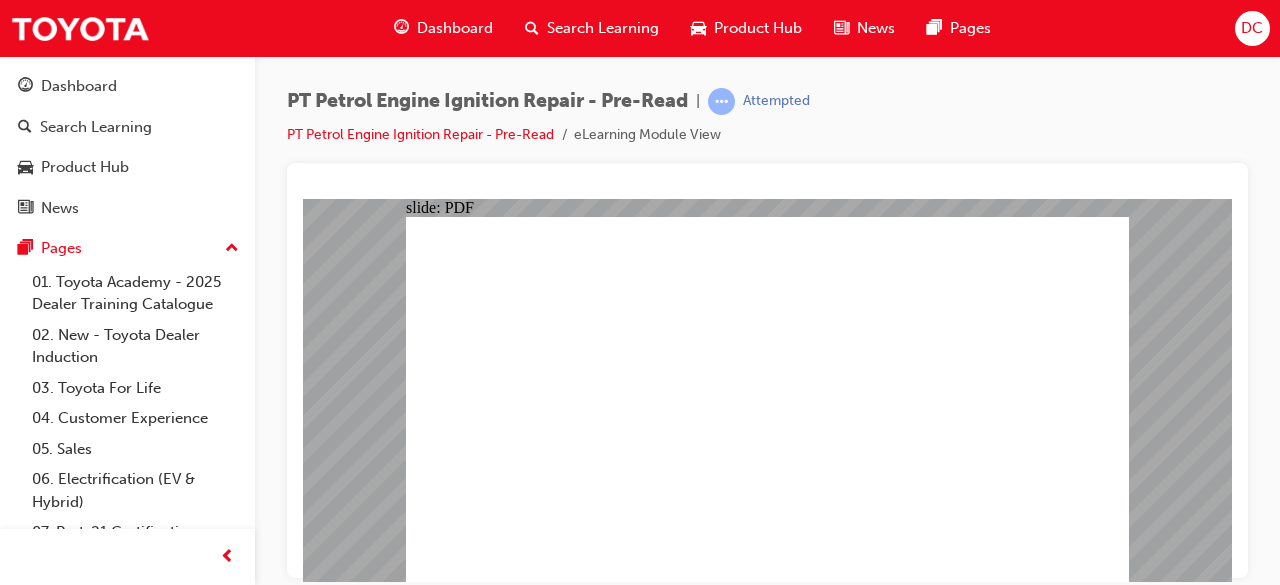 scroll, scrollTop: 0, scrollLeft: 0, axis: both 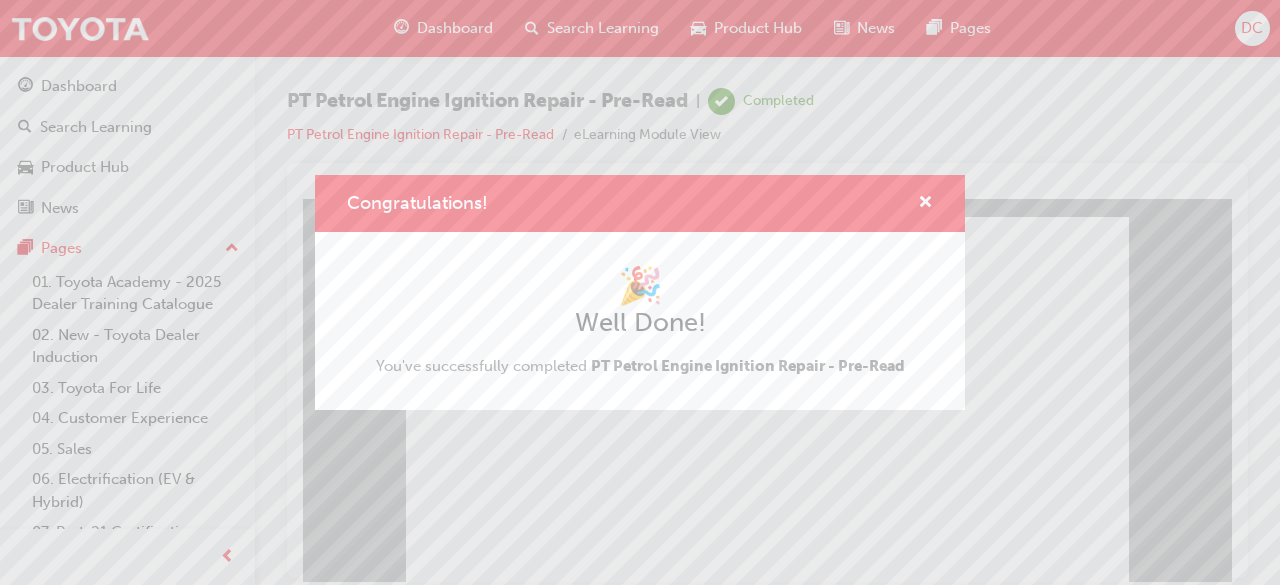 click on "Congratulations! 🎉 Well Done! You've successfully completed   PT Petrol Engine Ignition Repair - Pre-Read" at bounding box center [640, 292] 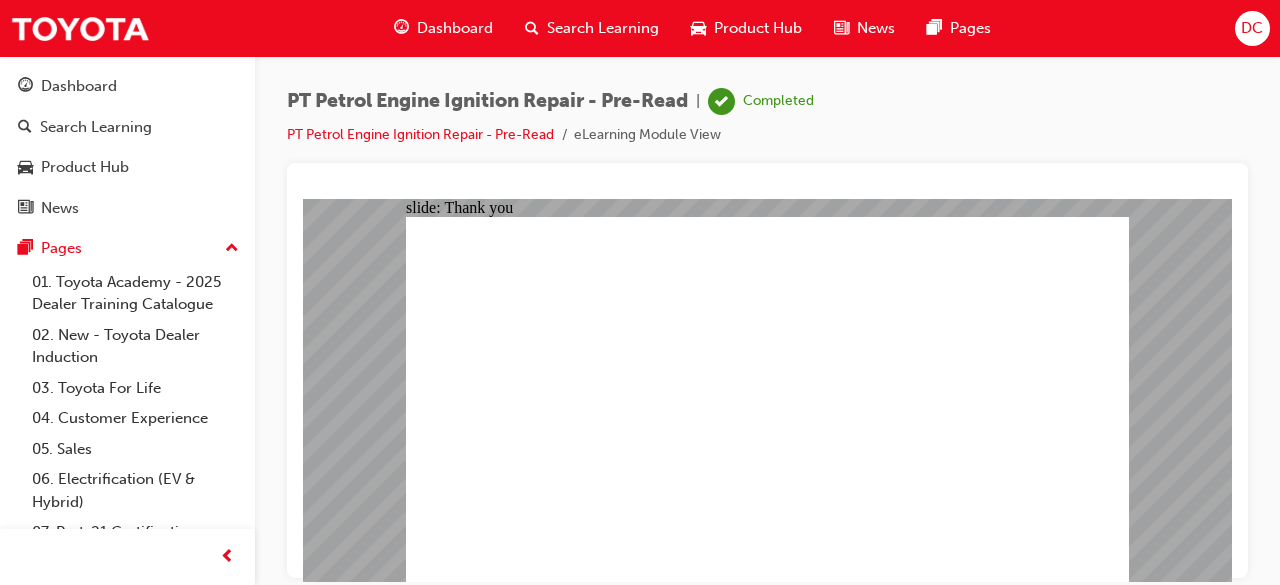 click 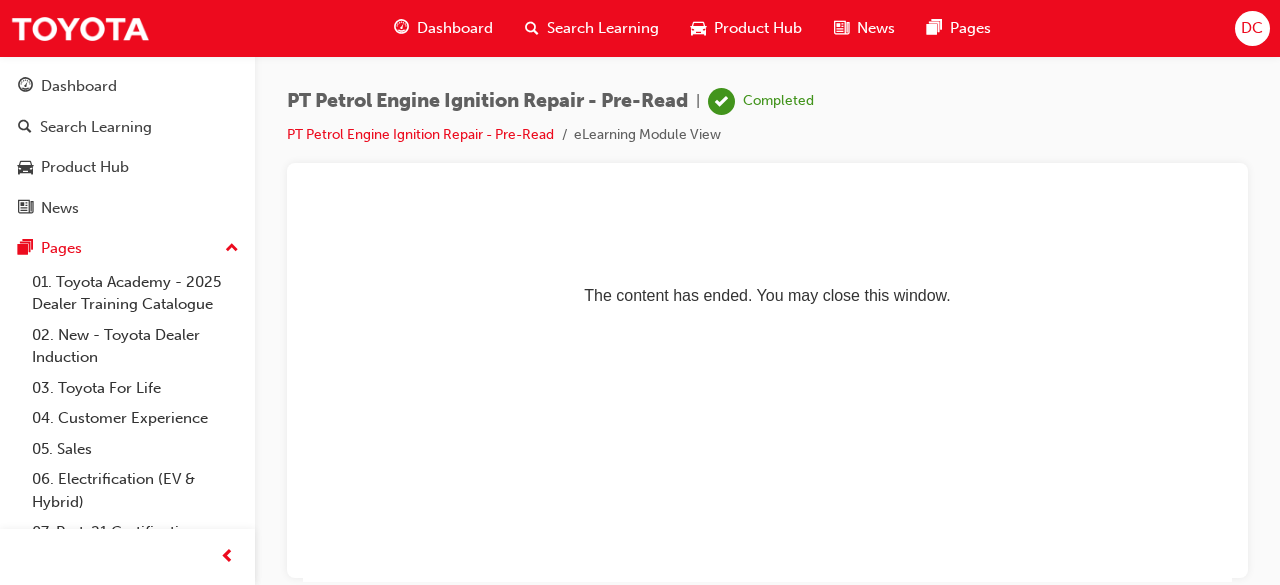 scroll, scrollTop: 0, scrollLeft: 0, axis: both 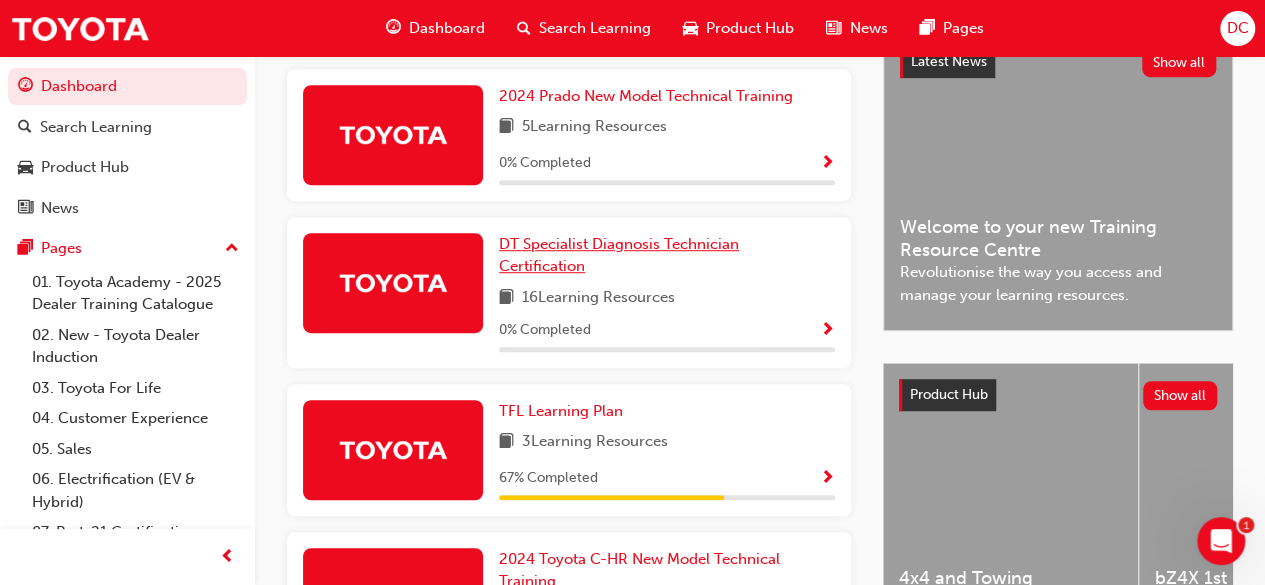 click on "DT Specialist Diagnosis Technician Certification" at bounding box center (619, 255) 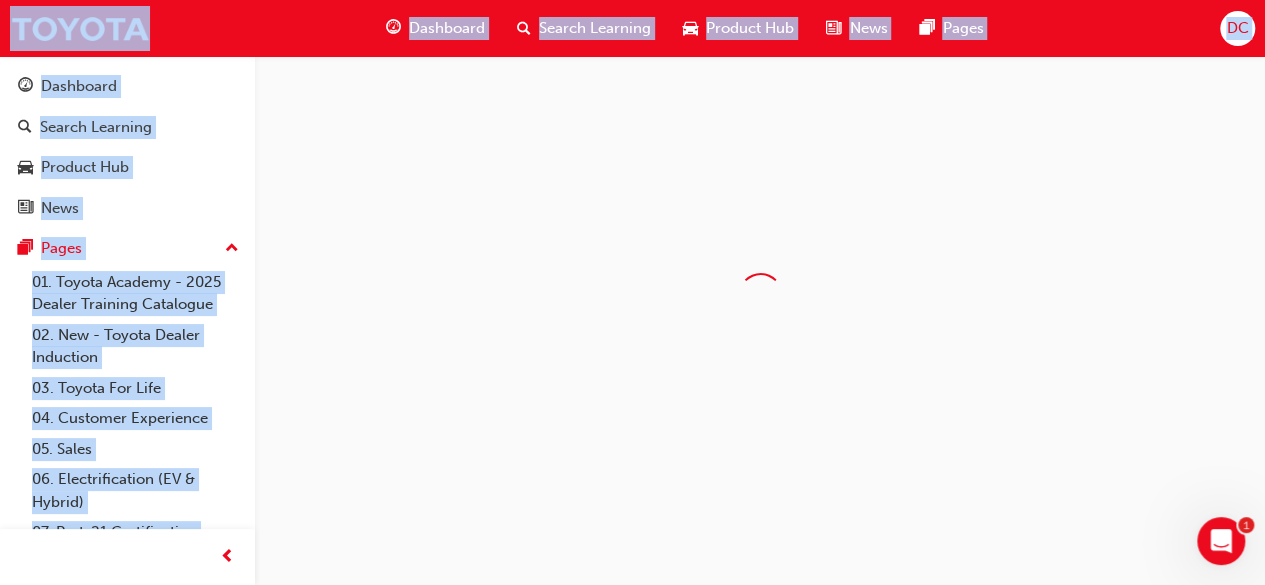 scroll, scrollTop: 0, scrollLeft: 0, axis: both 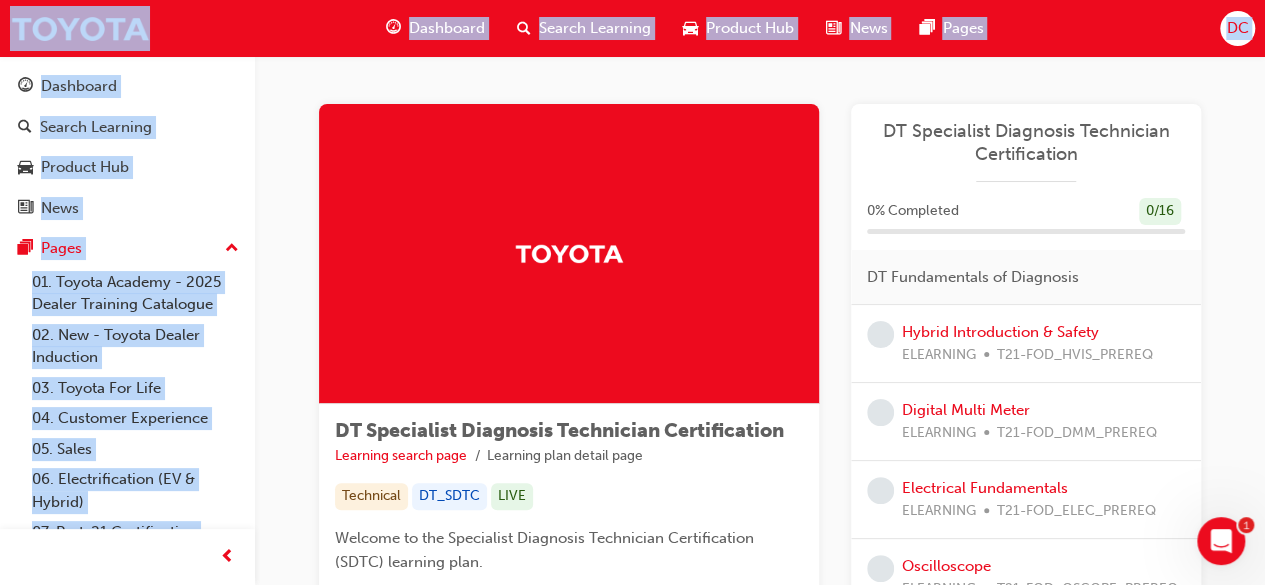click on "Hybrid Introduction & Safety ELEARNING T21-FOD_HVIS_PREREQ" at bounding box center (1026, 344) 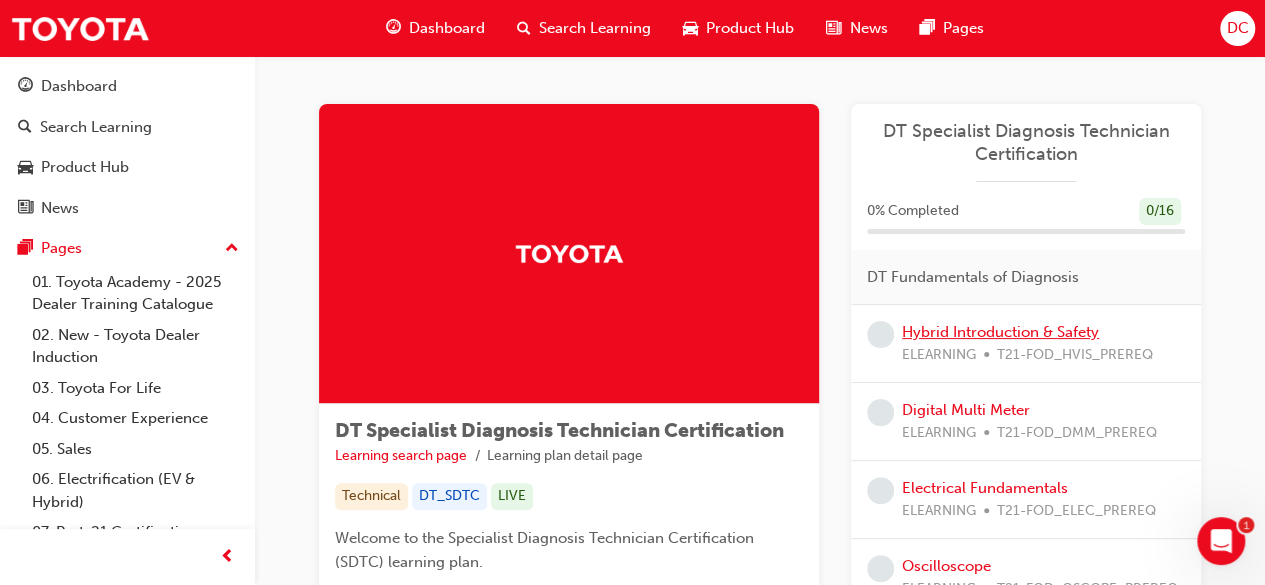 click on "Hybrid Introduction & Safety" at bounding box center (1000, 332) 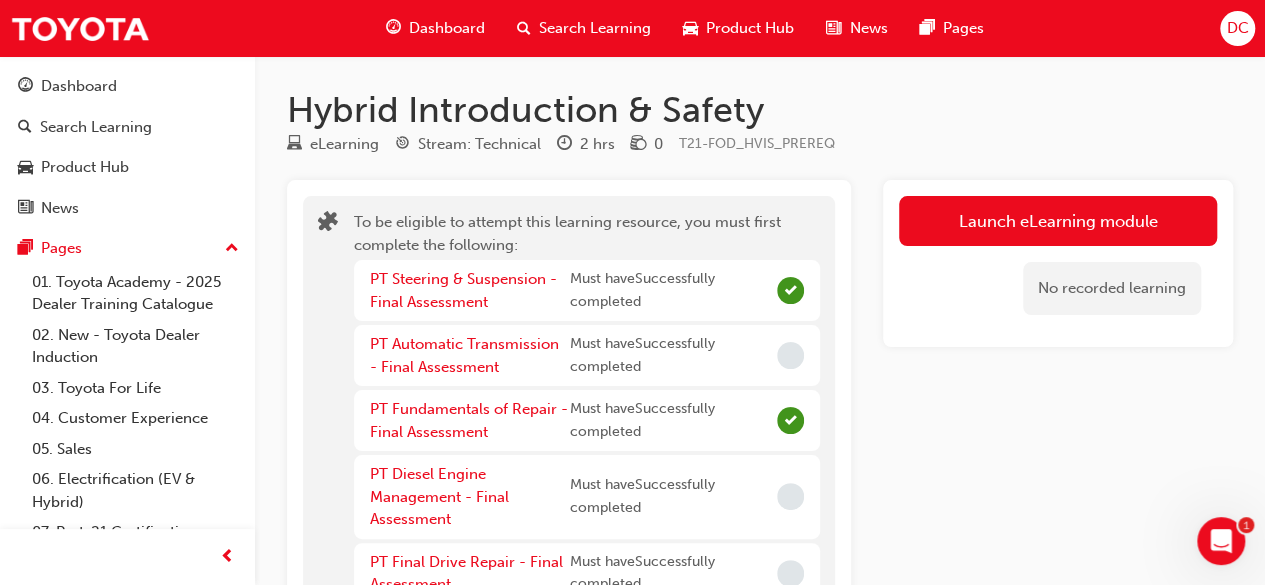 click on "Dashboard" at bounding box center [447, 28] 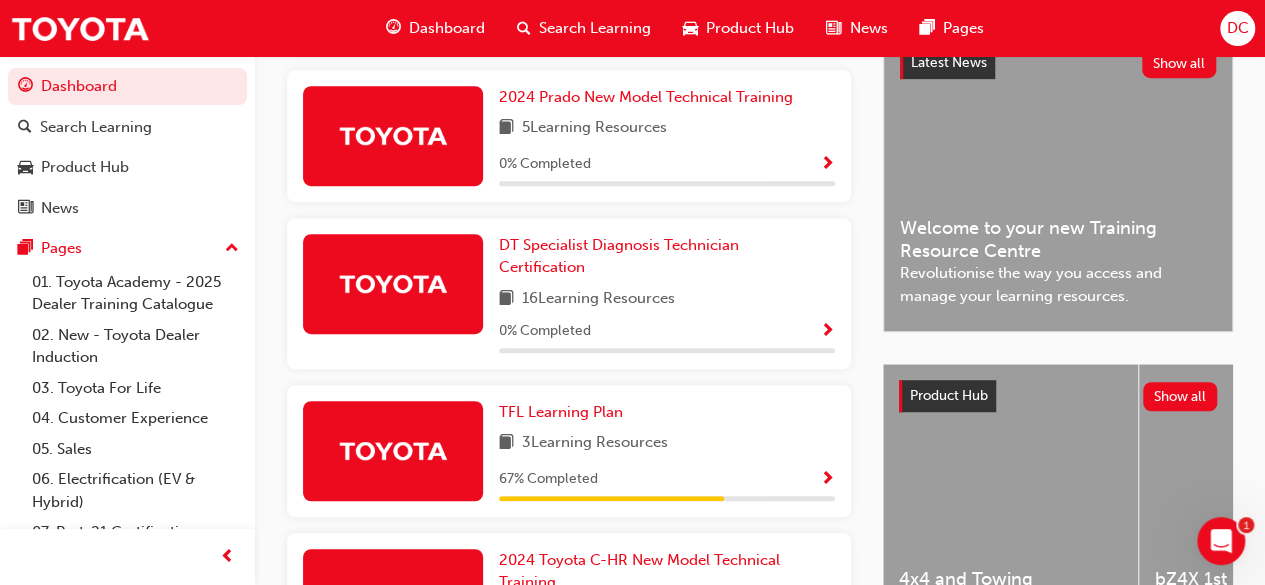 scroll, scrollTop: 480, scrollLeft: 0, axis: vertical 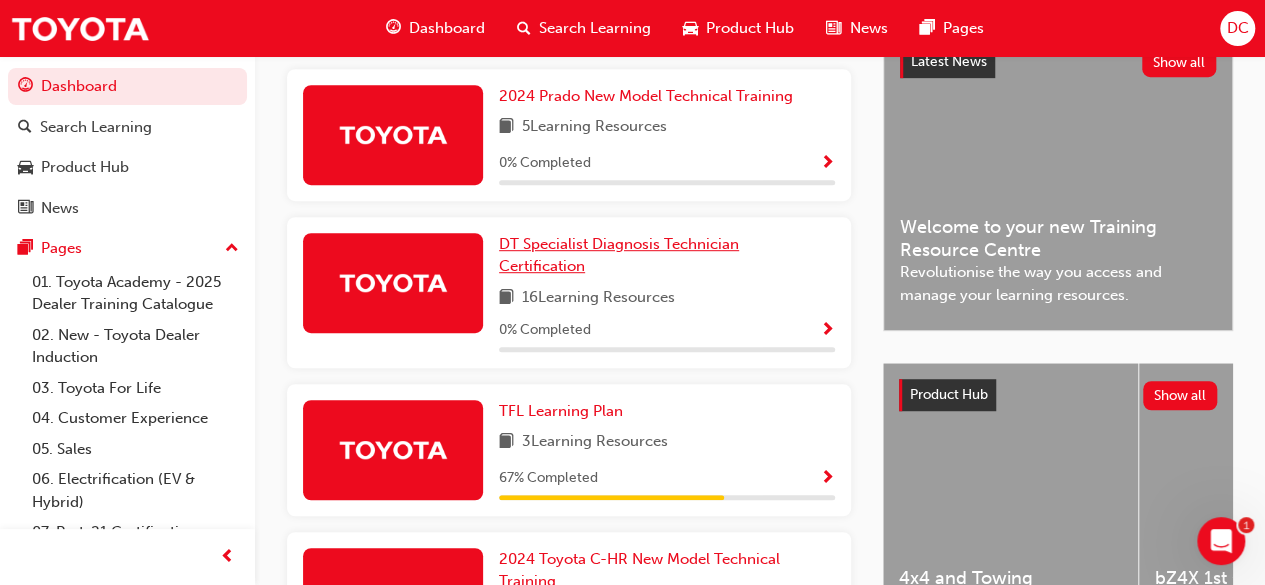 click on "DT Specialist Diagnosis Technician Certification" at bounding box center (667, 255) 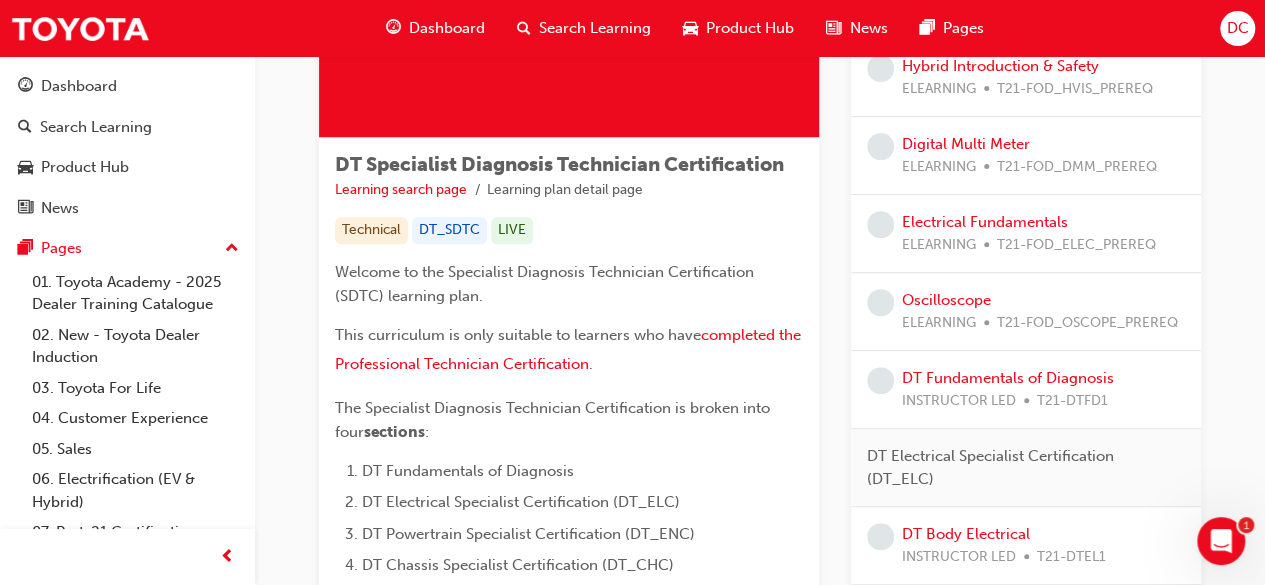 scroll, scrollTop: 280, scrollLeft: 0, axis: vertical 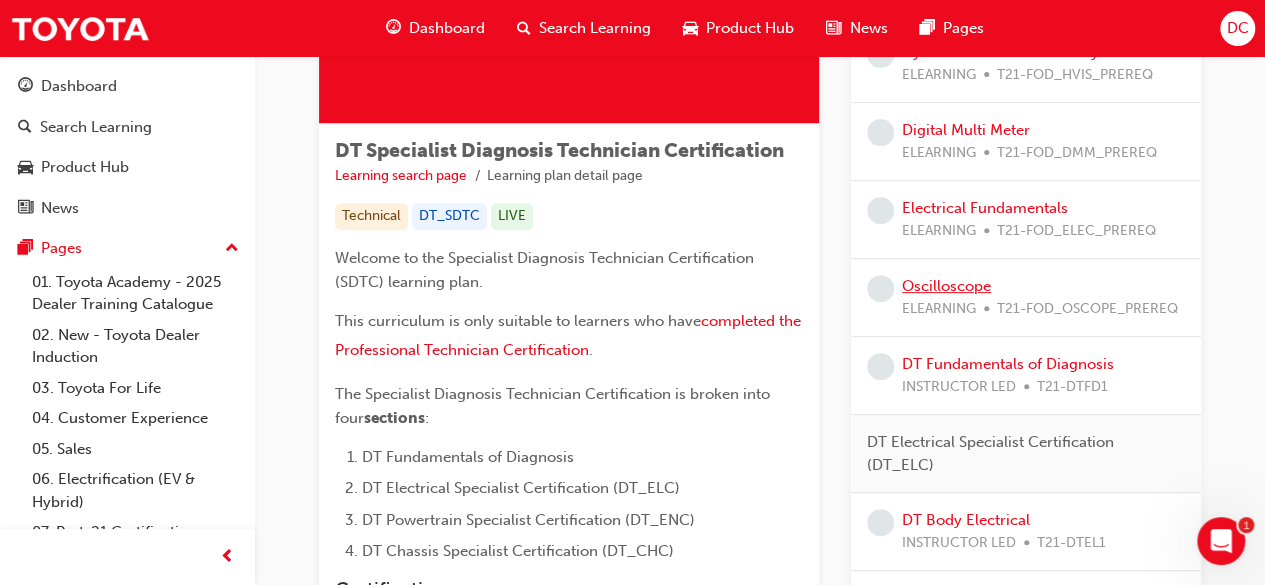 click on "Oscilloscope" at bounding box center (946, 286) 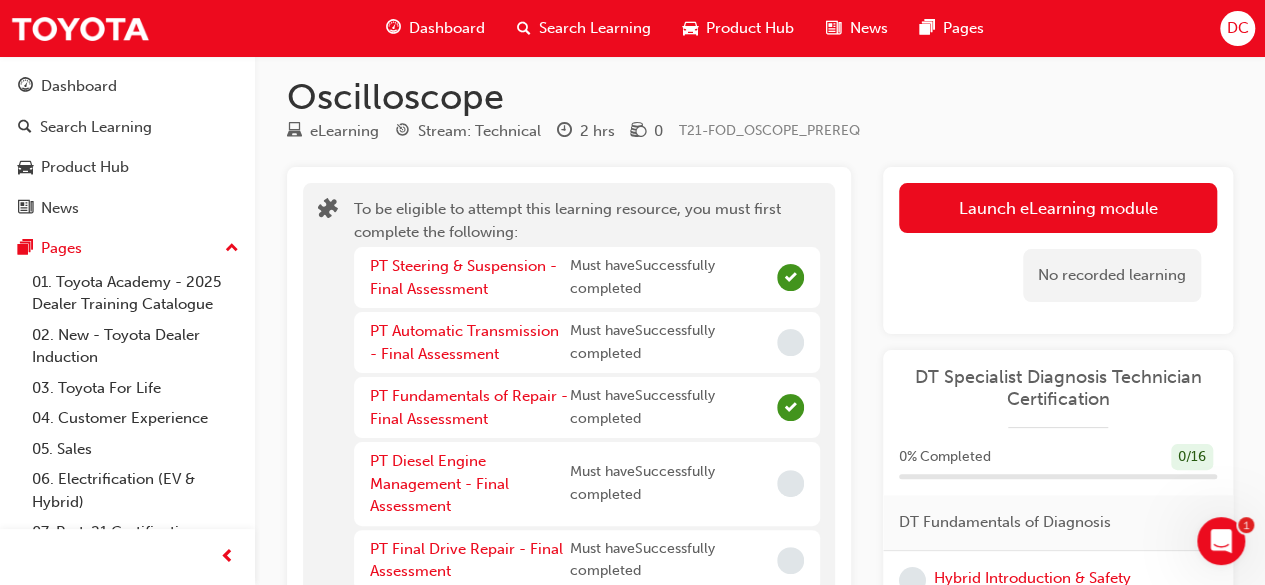 scroll, scrollTop: 0, scrollLeft: 0, axis: both 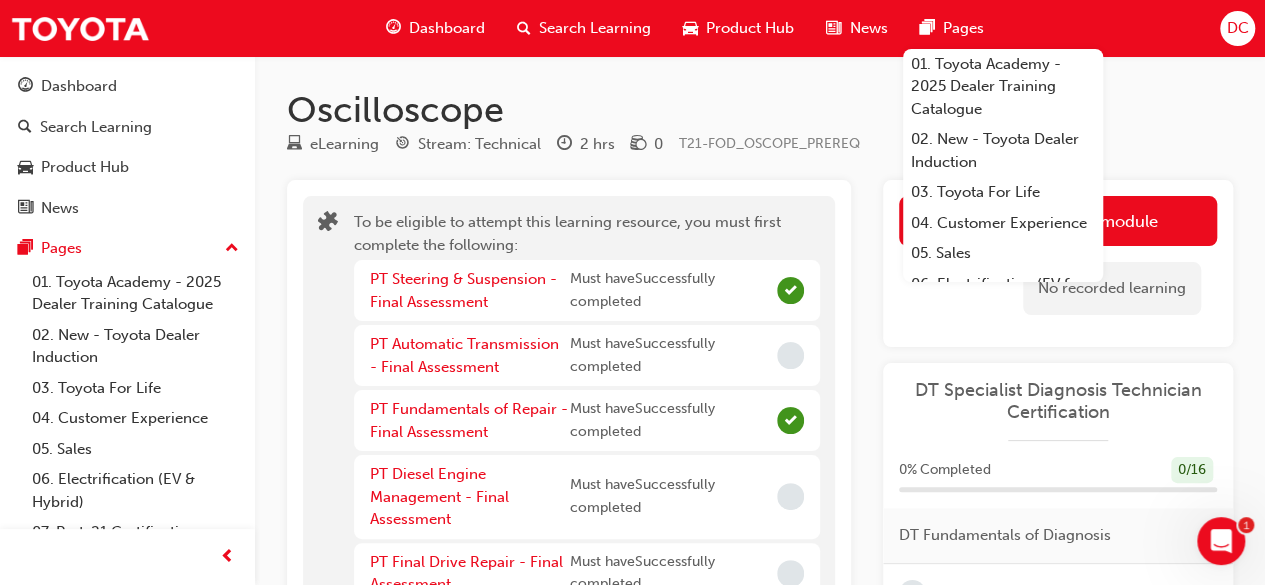 click on "Dashboard" at bounding box center (447, 28) 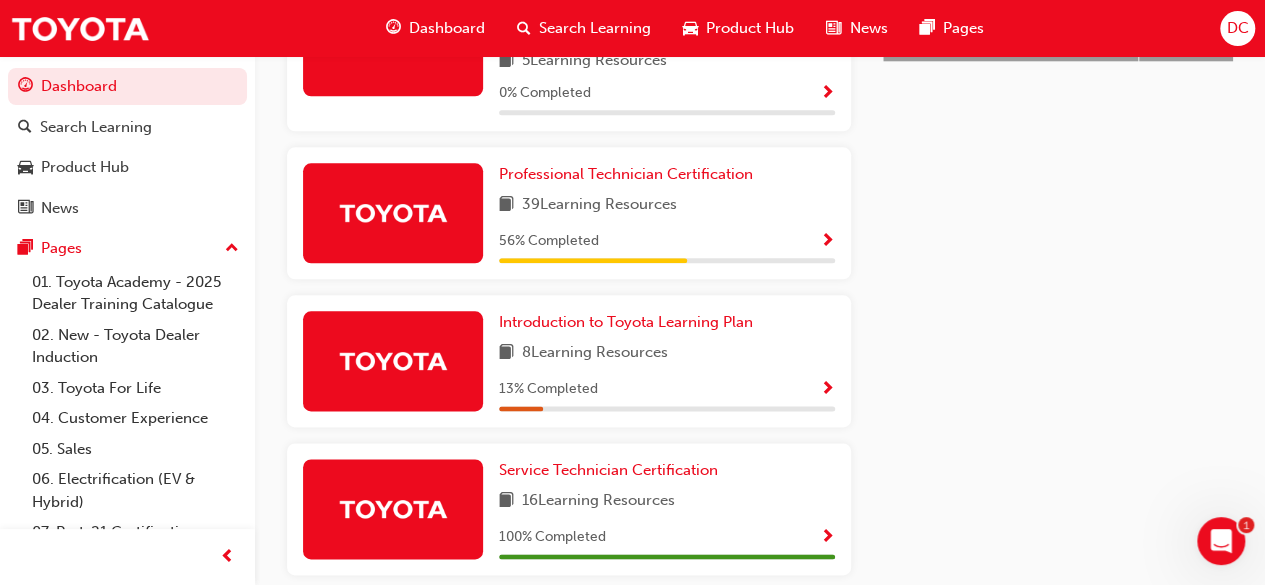 scroll, scrollTop: 1040, scrollLeft: 0, axis: vertical 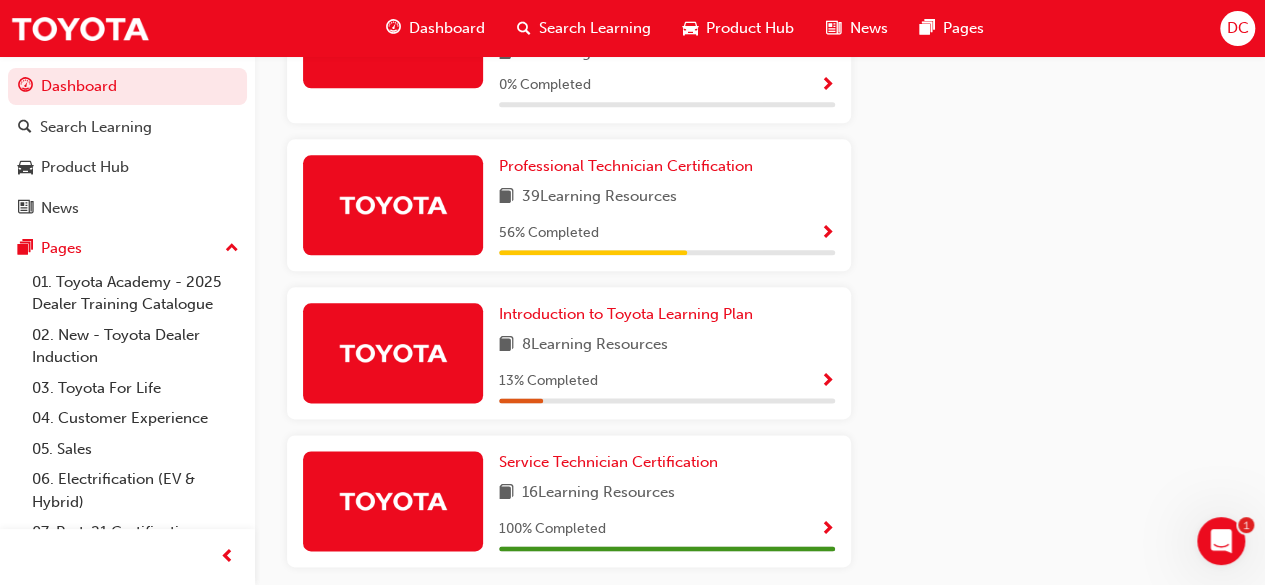 click at bounding box center [827, 234] 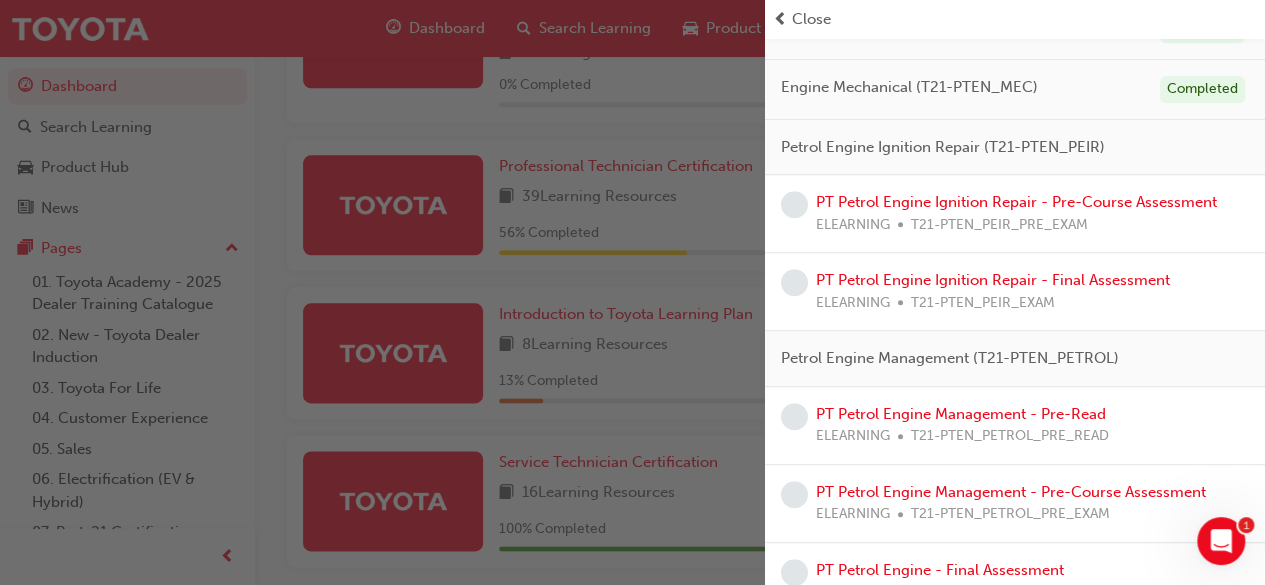 scroll, scrollTop: 520, scrollLeft: 0, axis: vertical 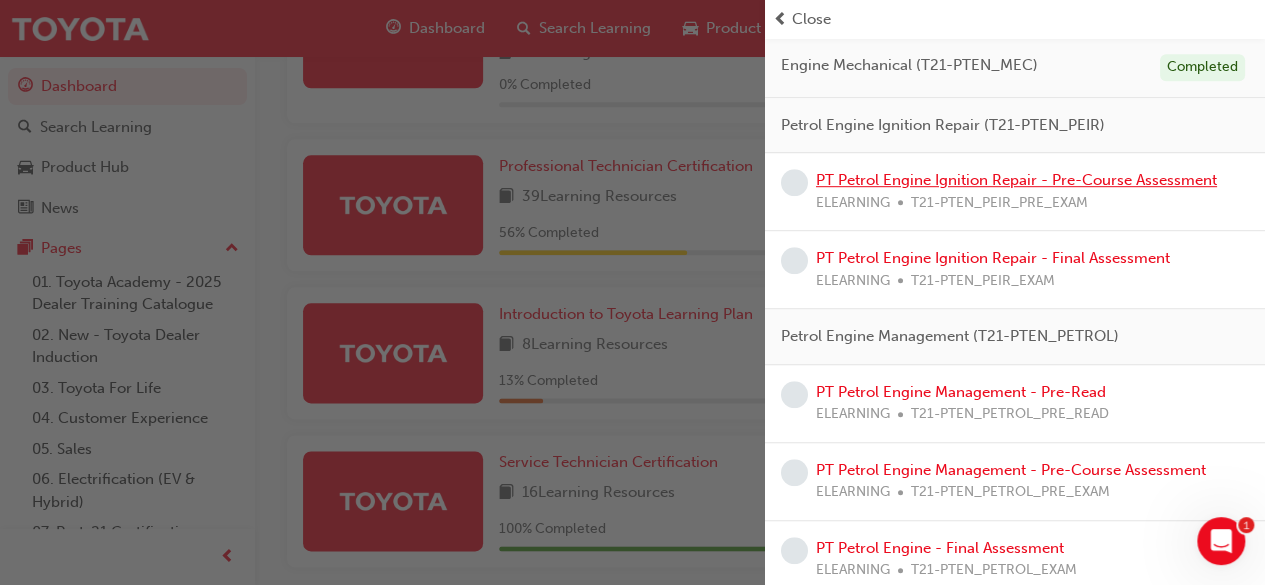 click on "PT Petrol Engine Ignition Repair - Pre-Course Assessment" at bounding box center [1016, 180] 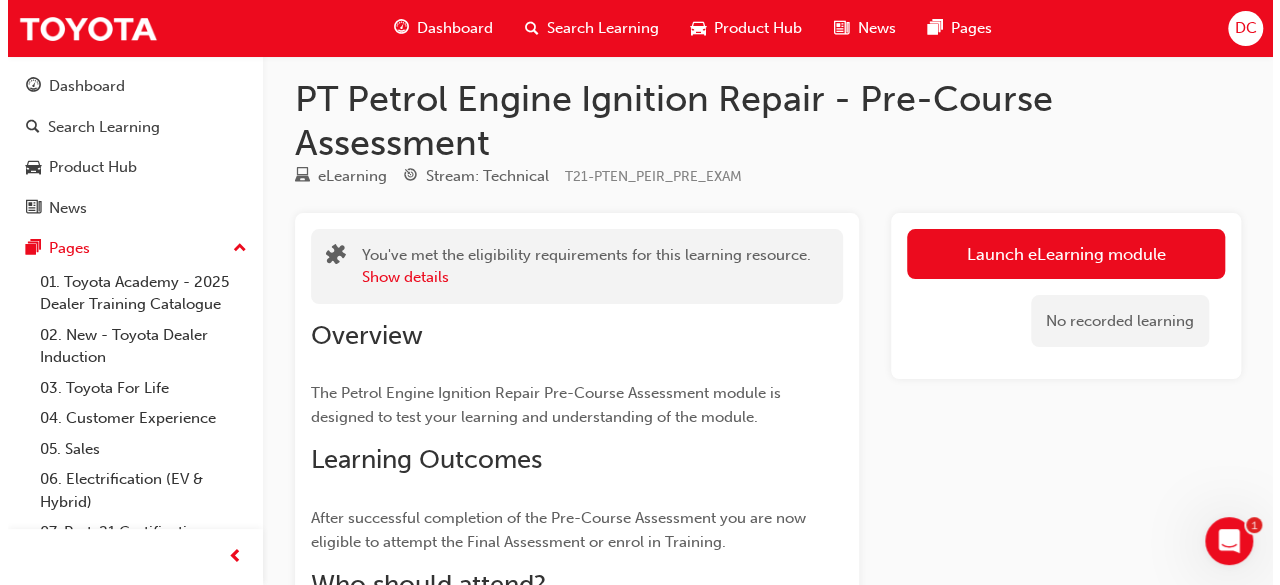 scroll, scrollTop: 0, scrollLeft: 0, axis: both 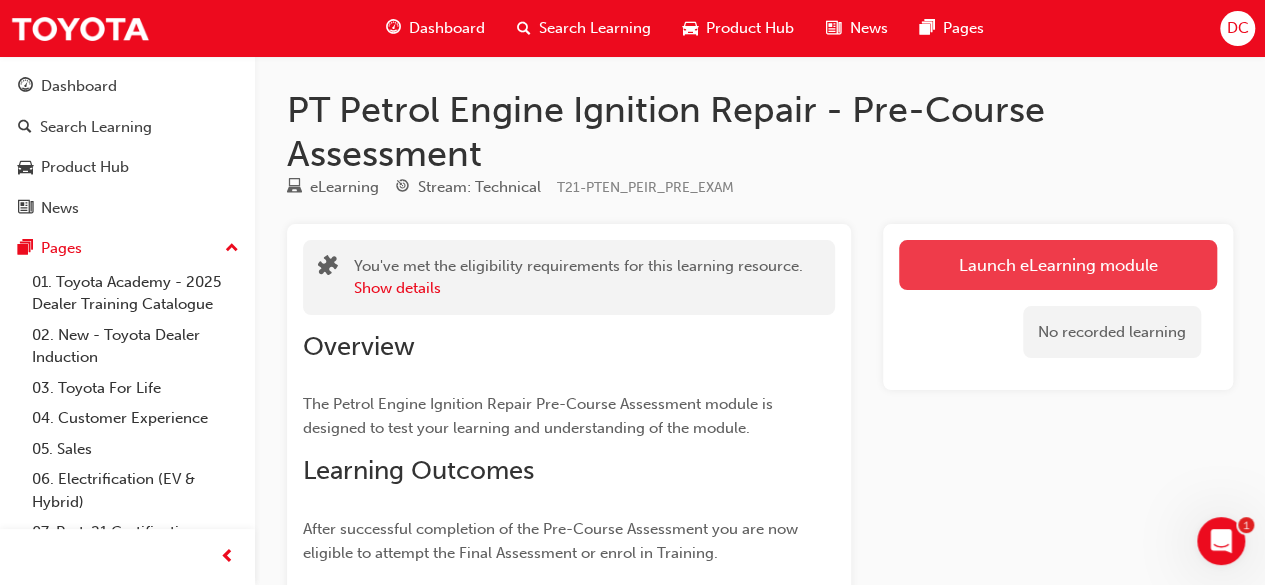 click on "Launch eLearning module" at bounding box center [1058, 265] 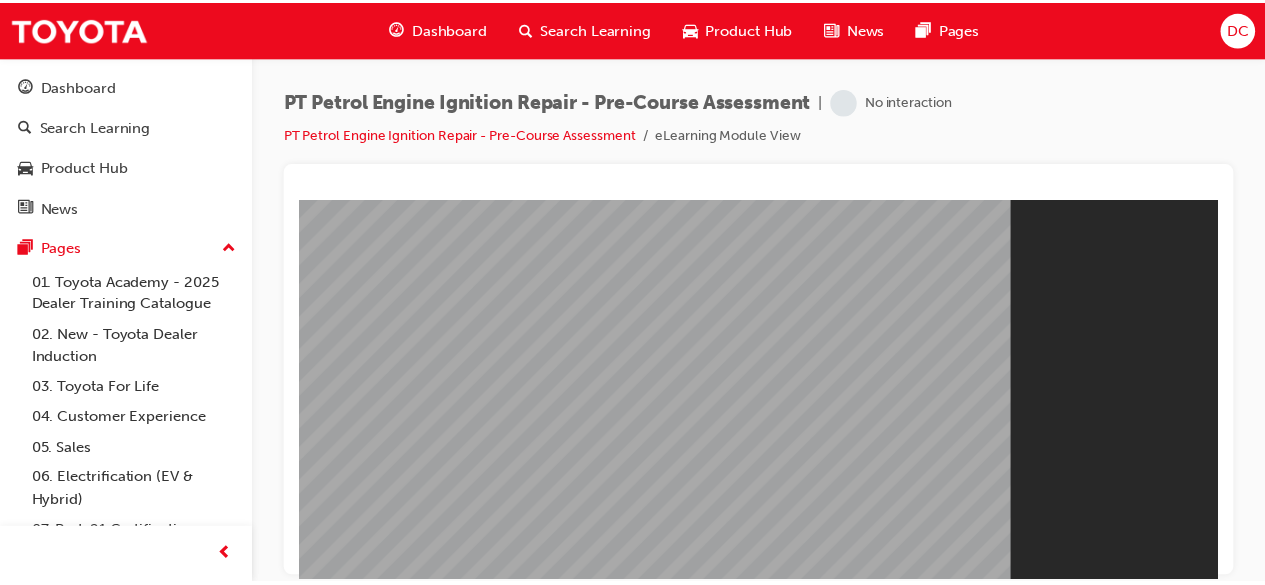 scroll, scrollTop: 0, scrollLeft: 0, axis: both 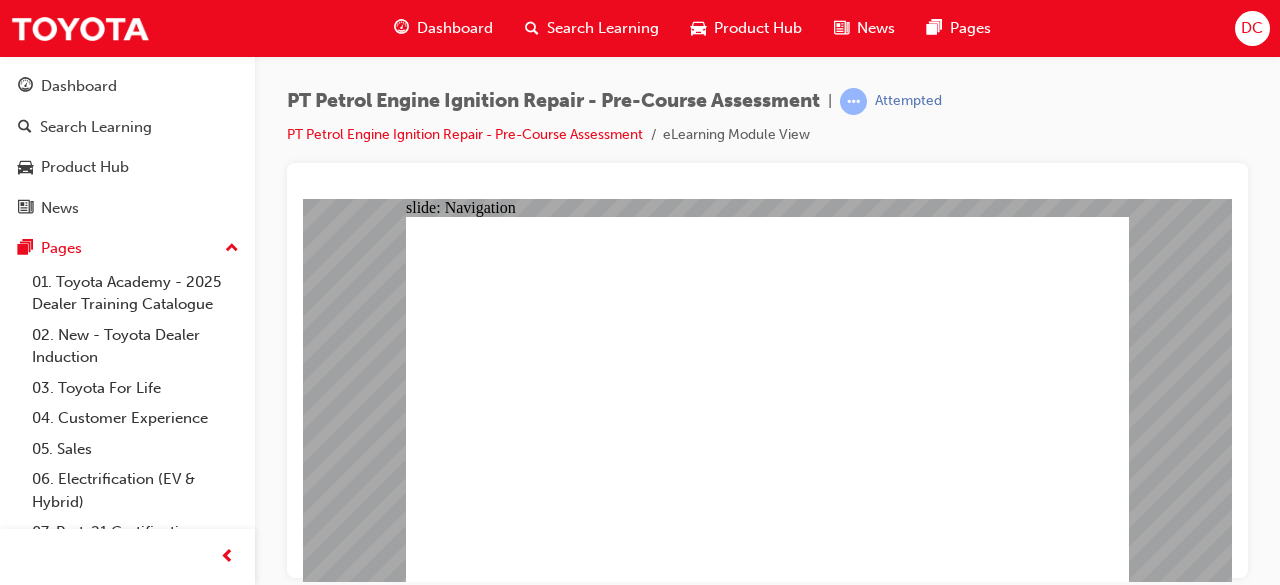 click 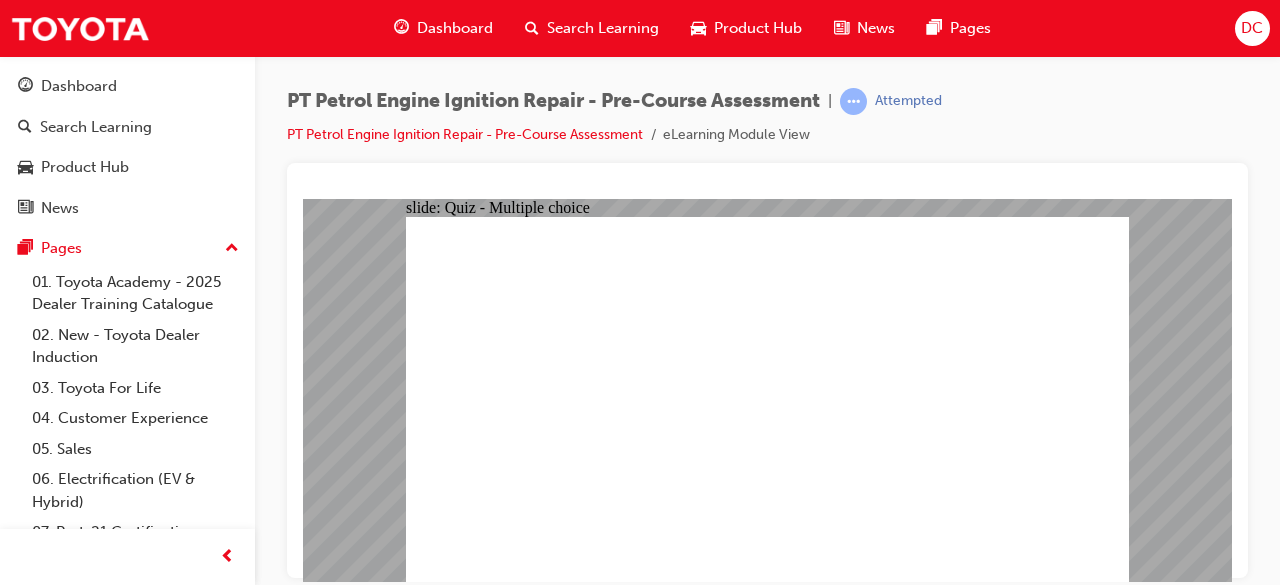 click 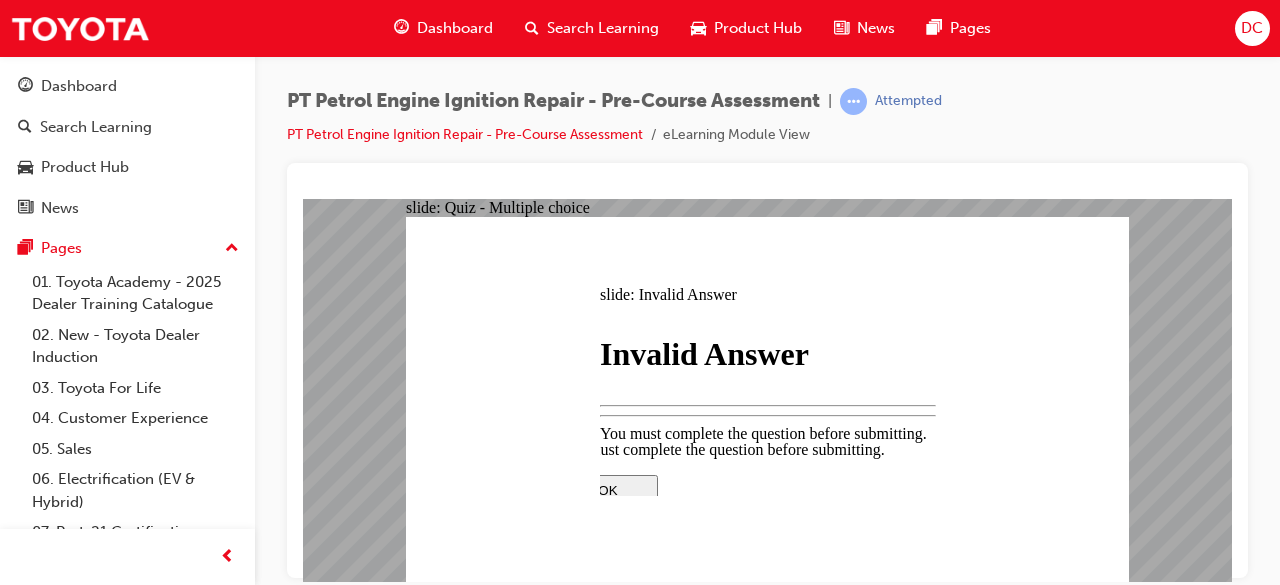 click at bounding box center [768, 650] 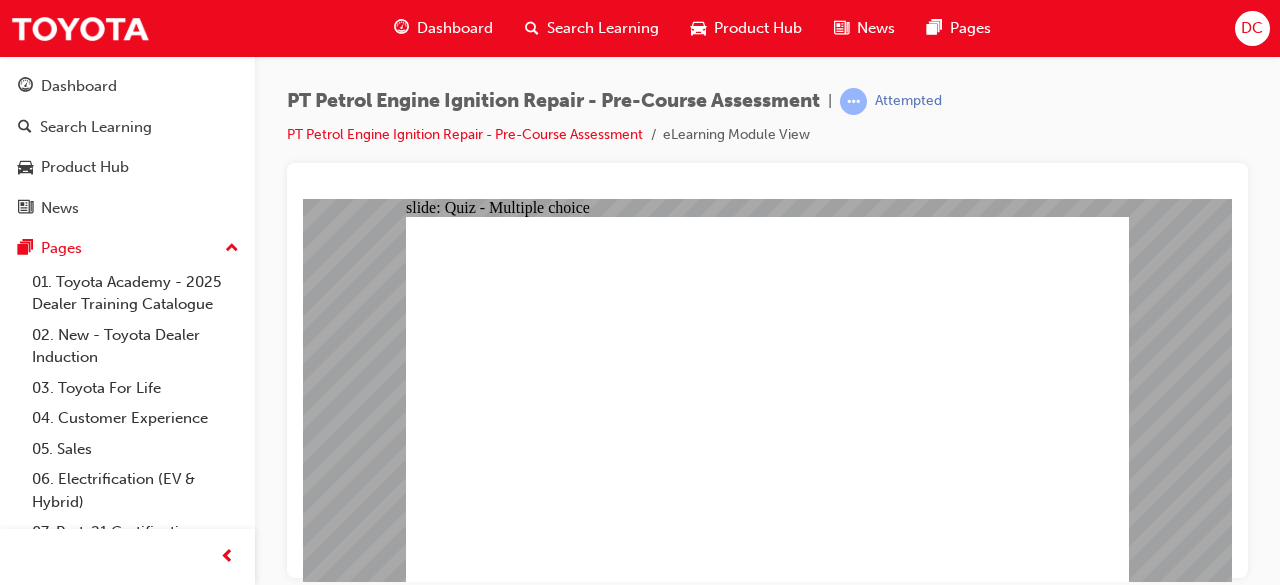 click 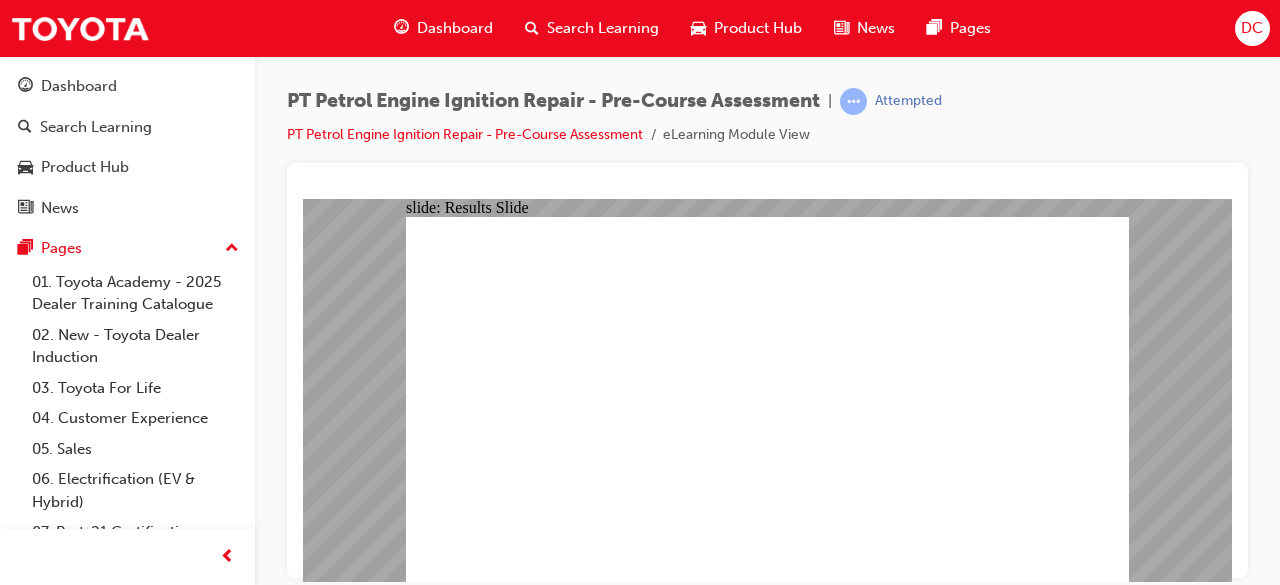 click on "Dashboard" at bounding box center [455, 28] 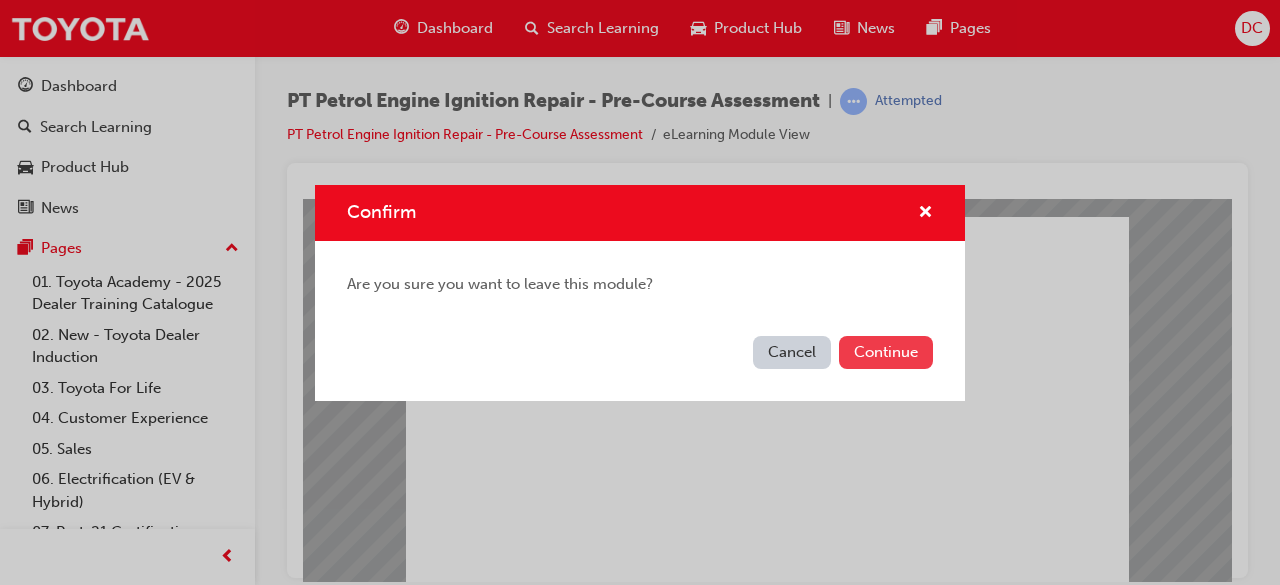 click on "Continue" at bounding box center (886, 352) 